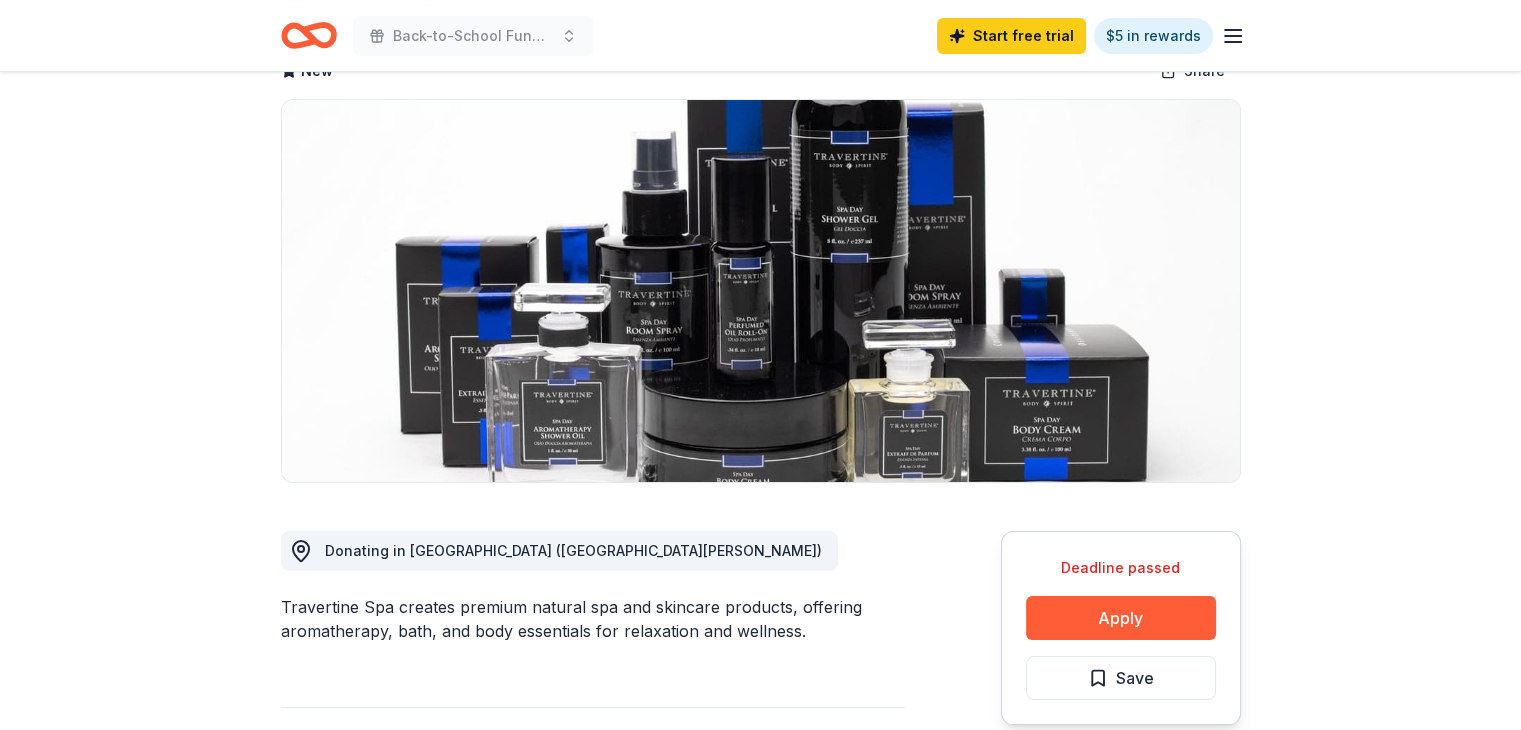 scroll, scrollTop: 0, scrollLeft: 0, axis: both 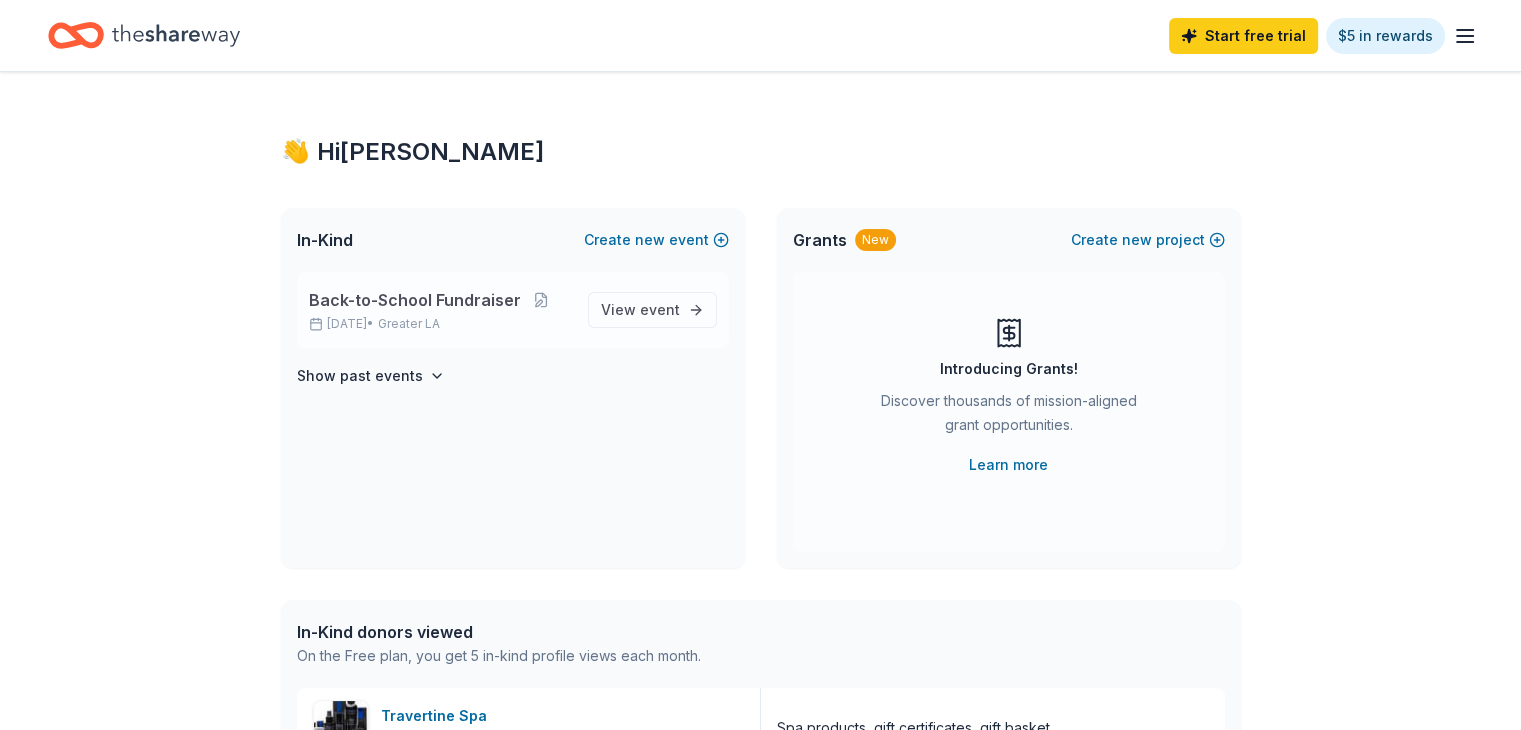 click on "[DATE]  •  Greater LA" at bounding box center (440, 324) 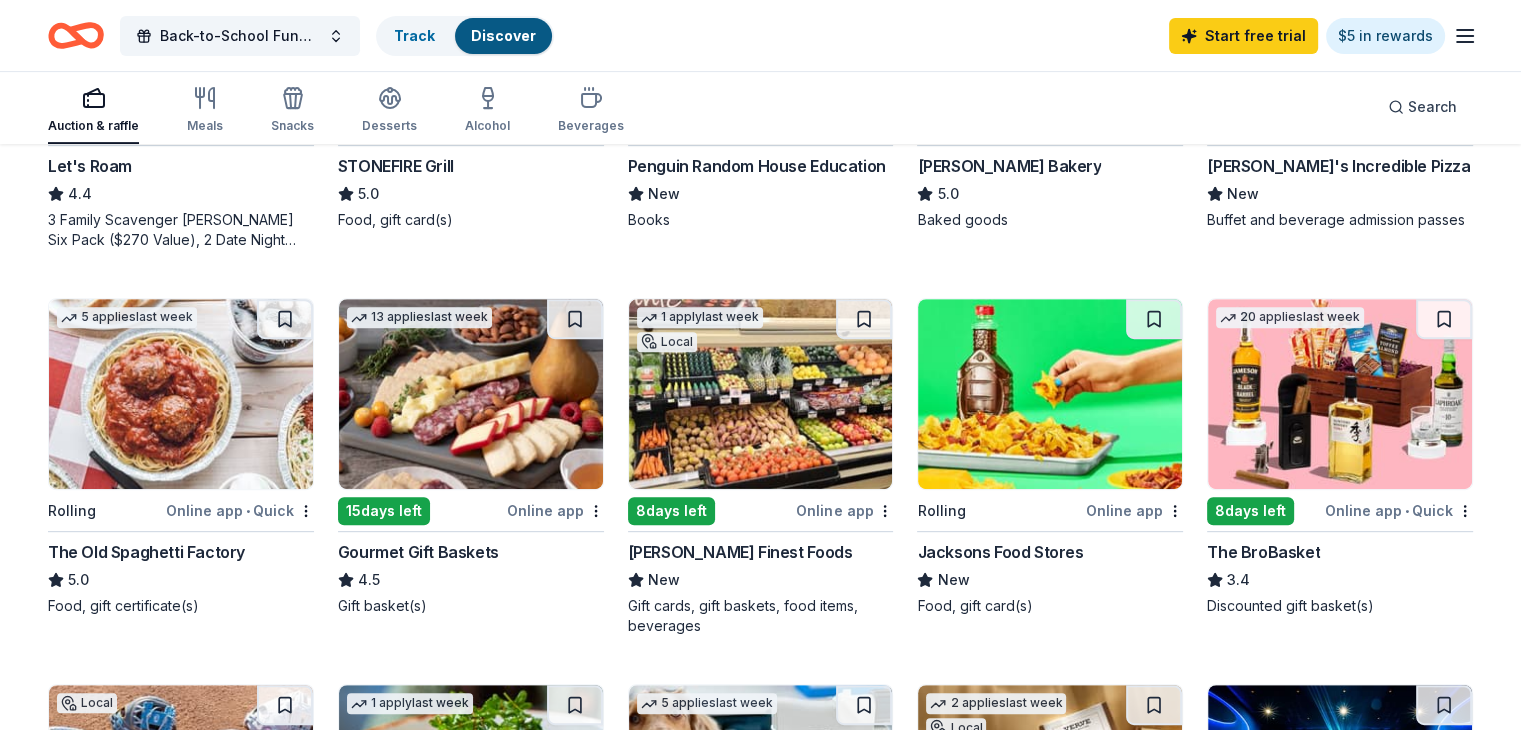 scroll, scrollTop: 900, scrollLeft: 0, axis: vertical 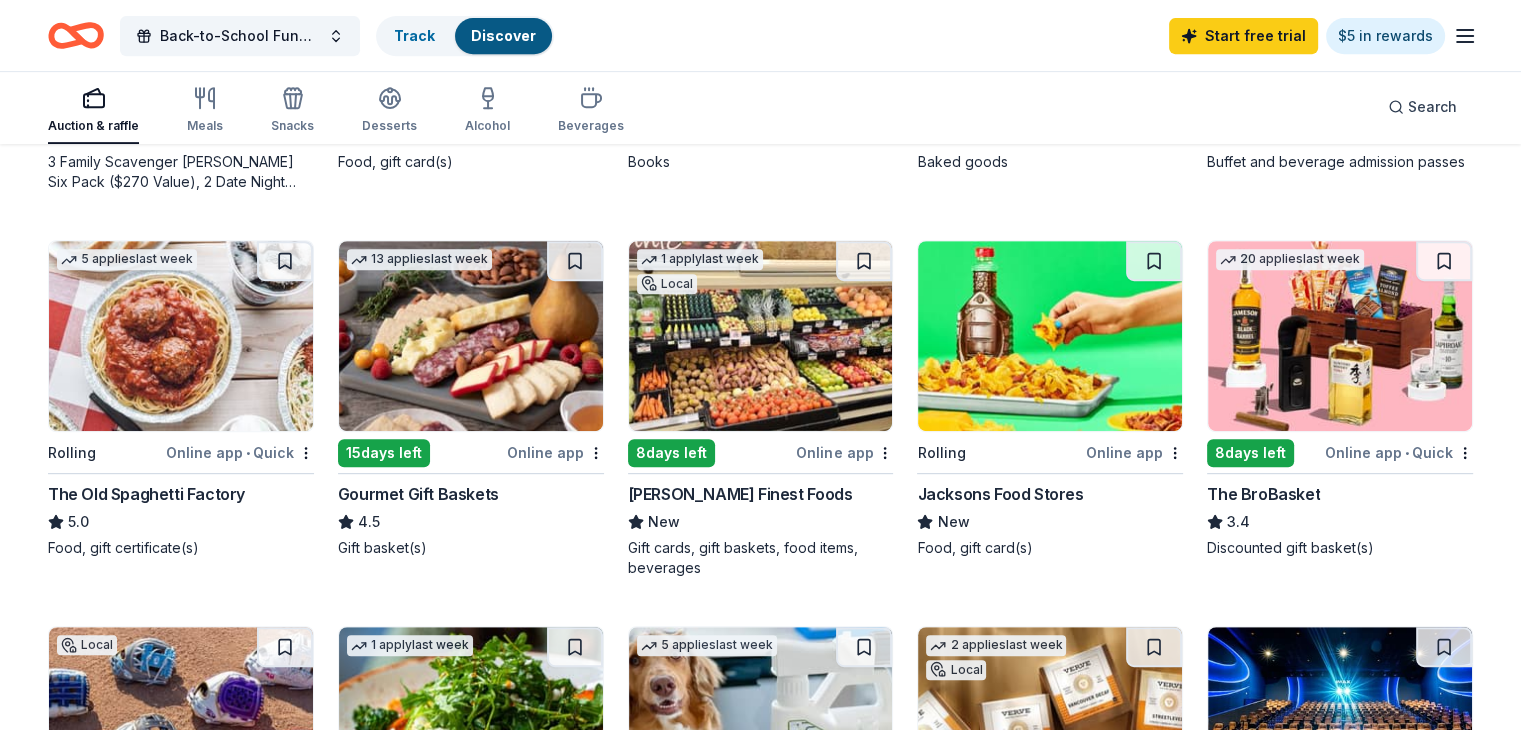 click at bounding box center (181, 336) 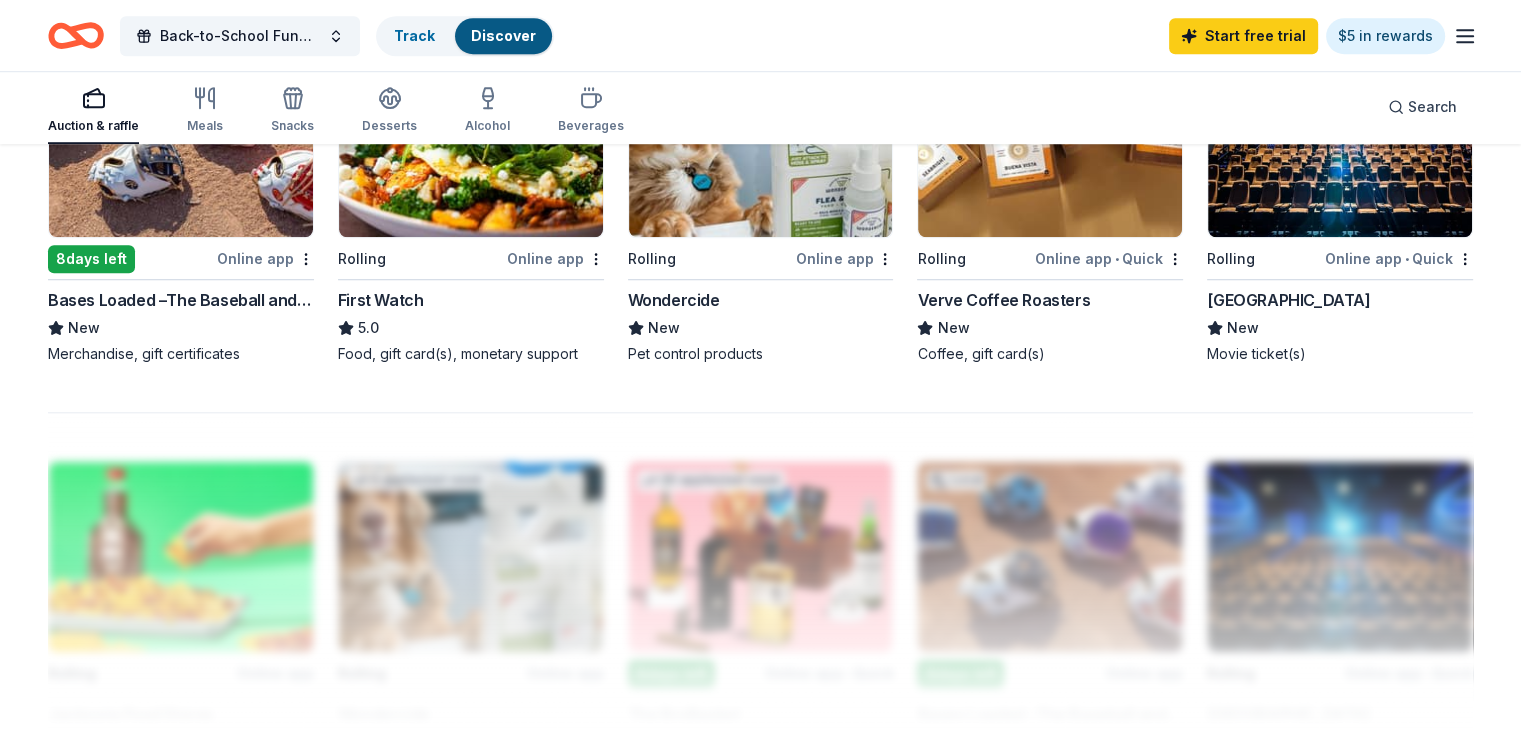 scroll, scrollTop: 1300, scrollLeft: 0, axis: vertical 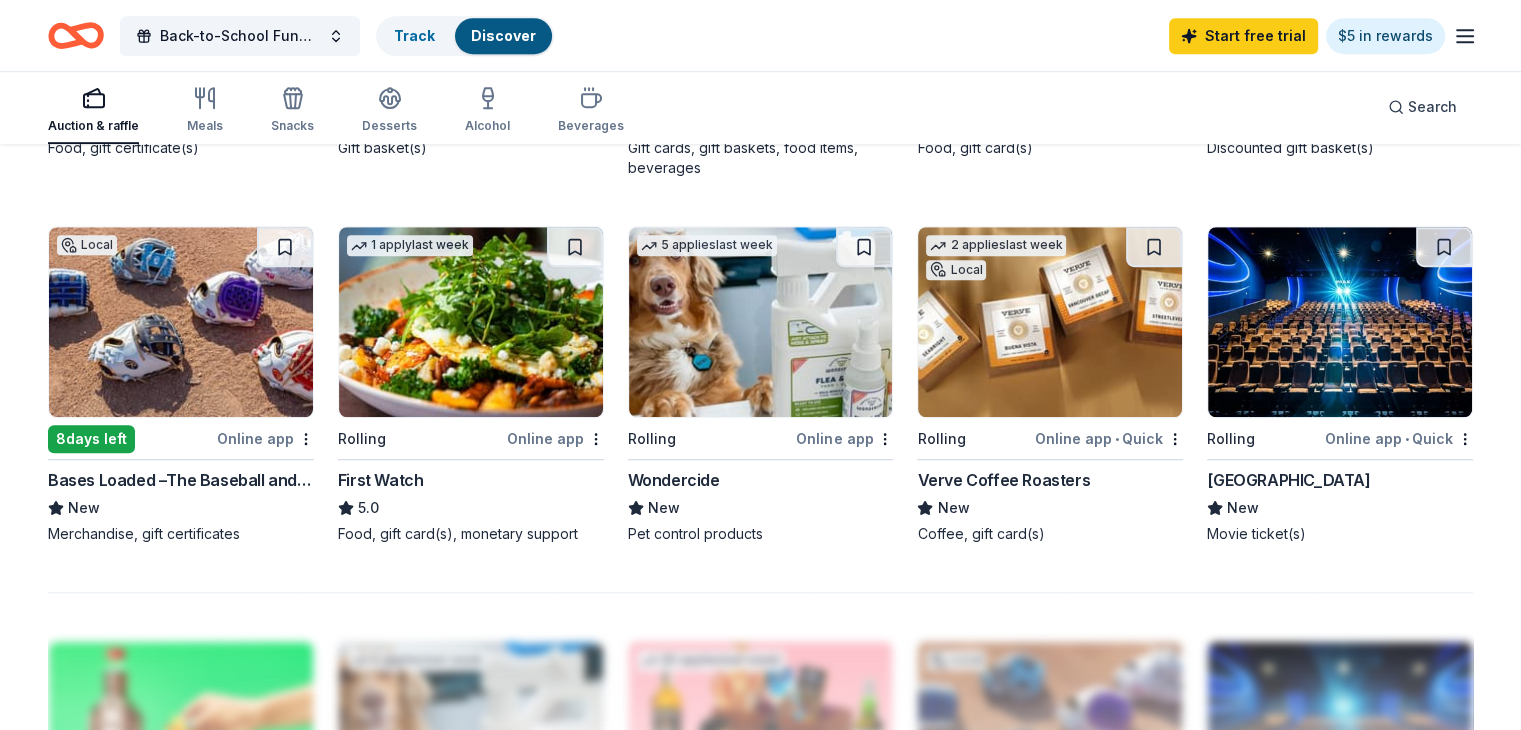 click at bounding box center (1340, 322) 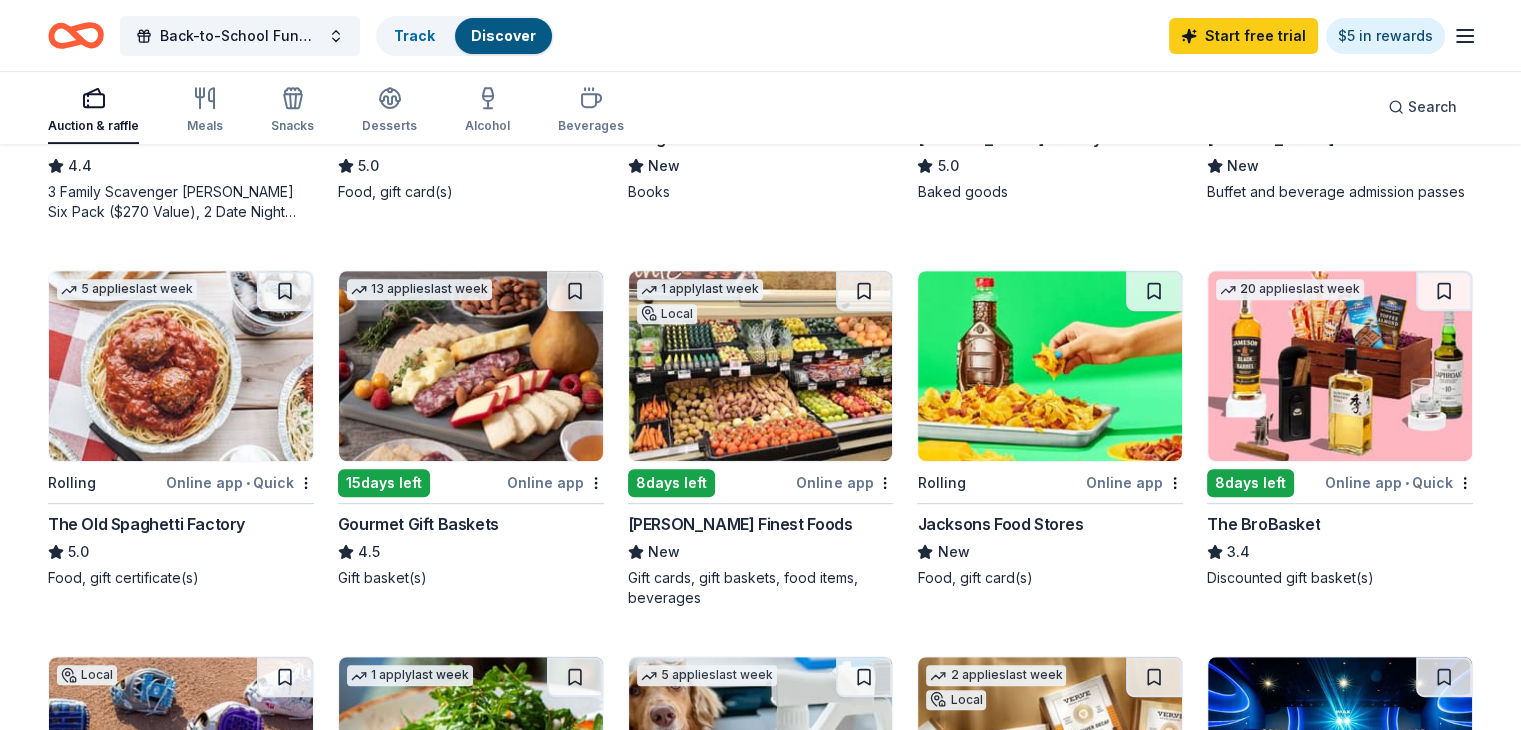 scroll, scrollTop: 862, scrollLeft: 0, axis: vertical 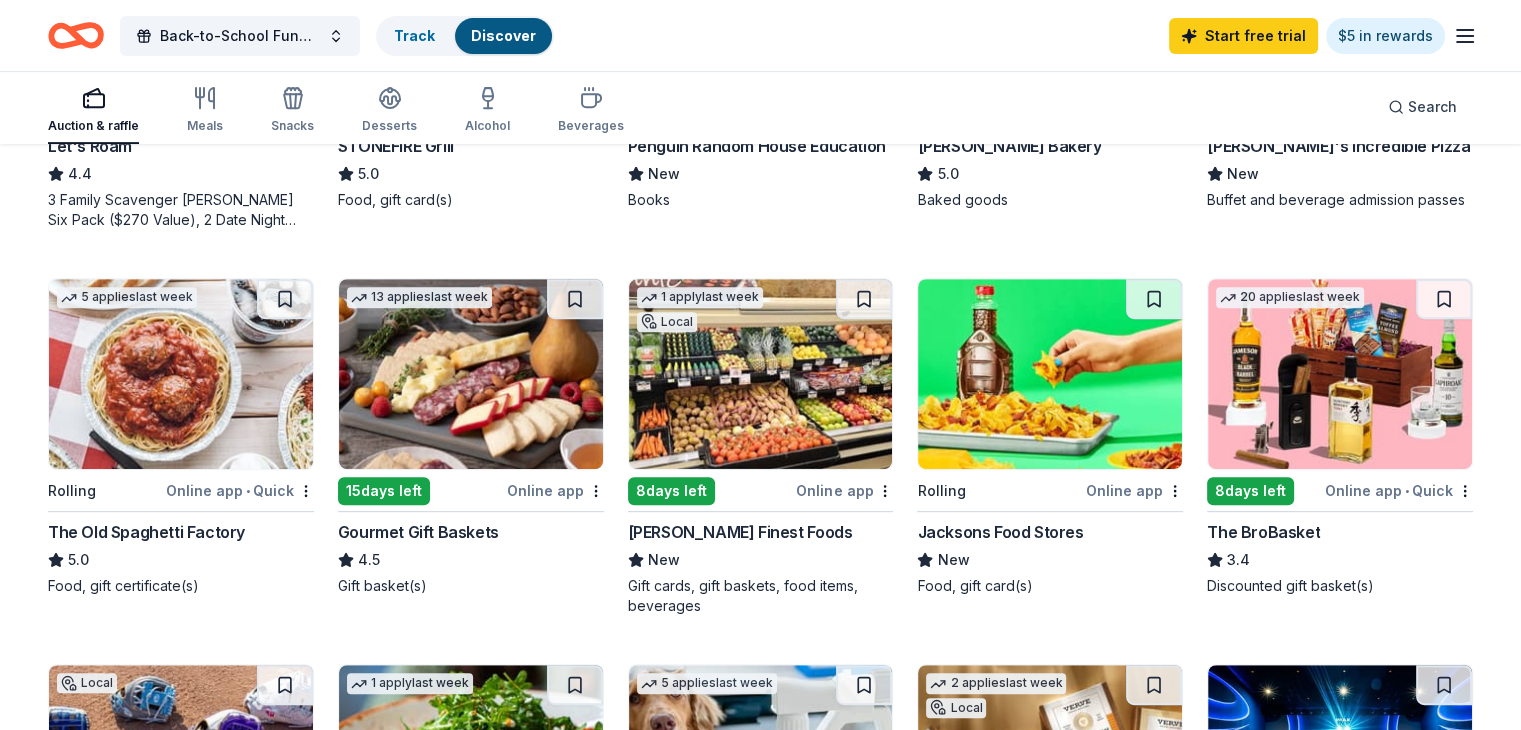 click at bounding box center [471, 374] 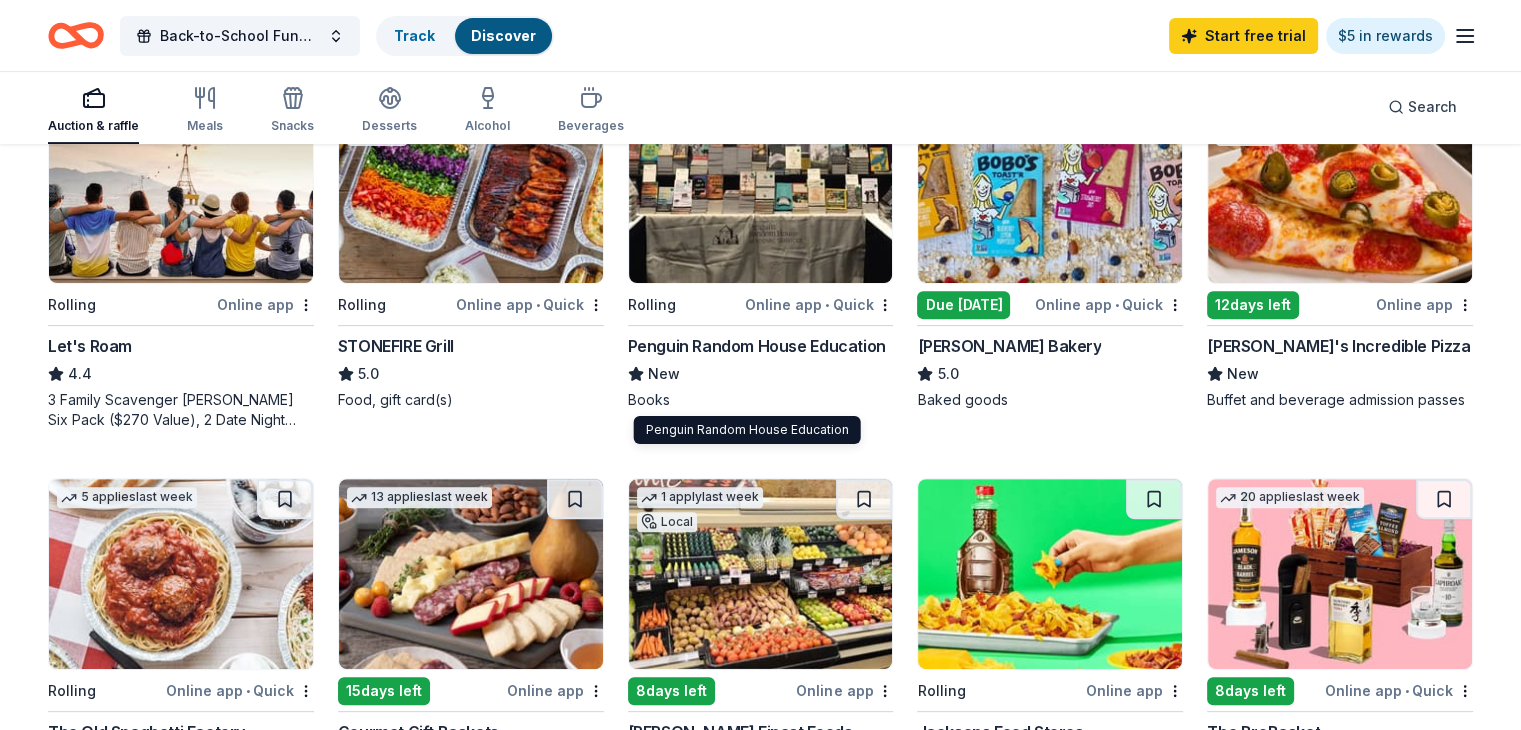 scroll, scrollTop: 462, scrollLeft: 0, axis: vertical 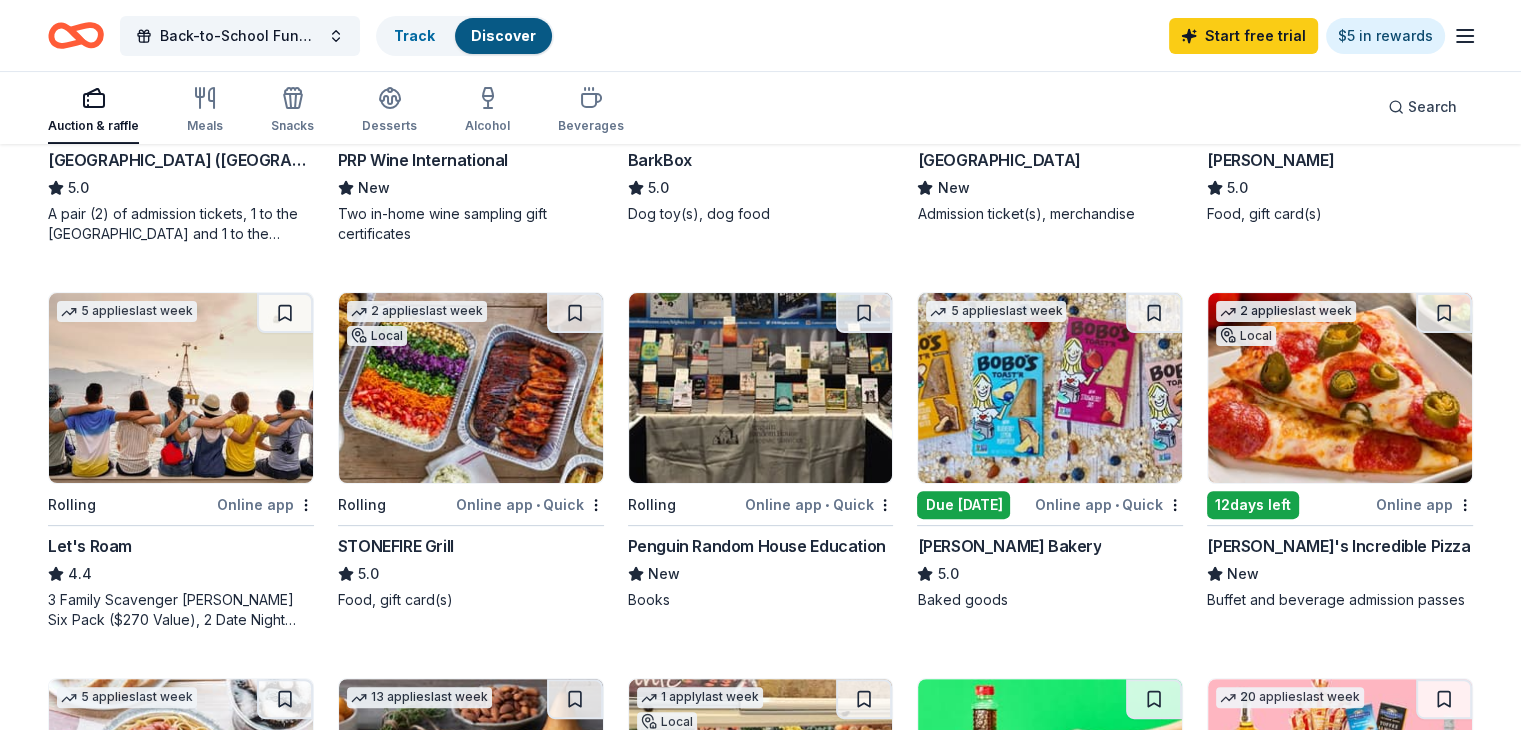 click on "2   applies  last week Local" at bounding box center [1286, 321] 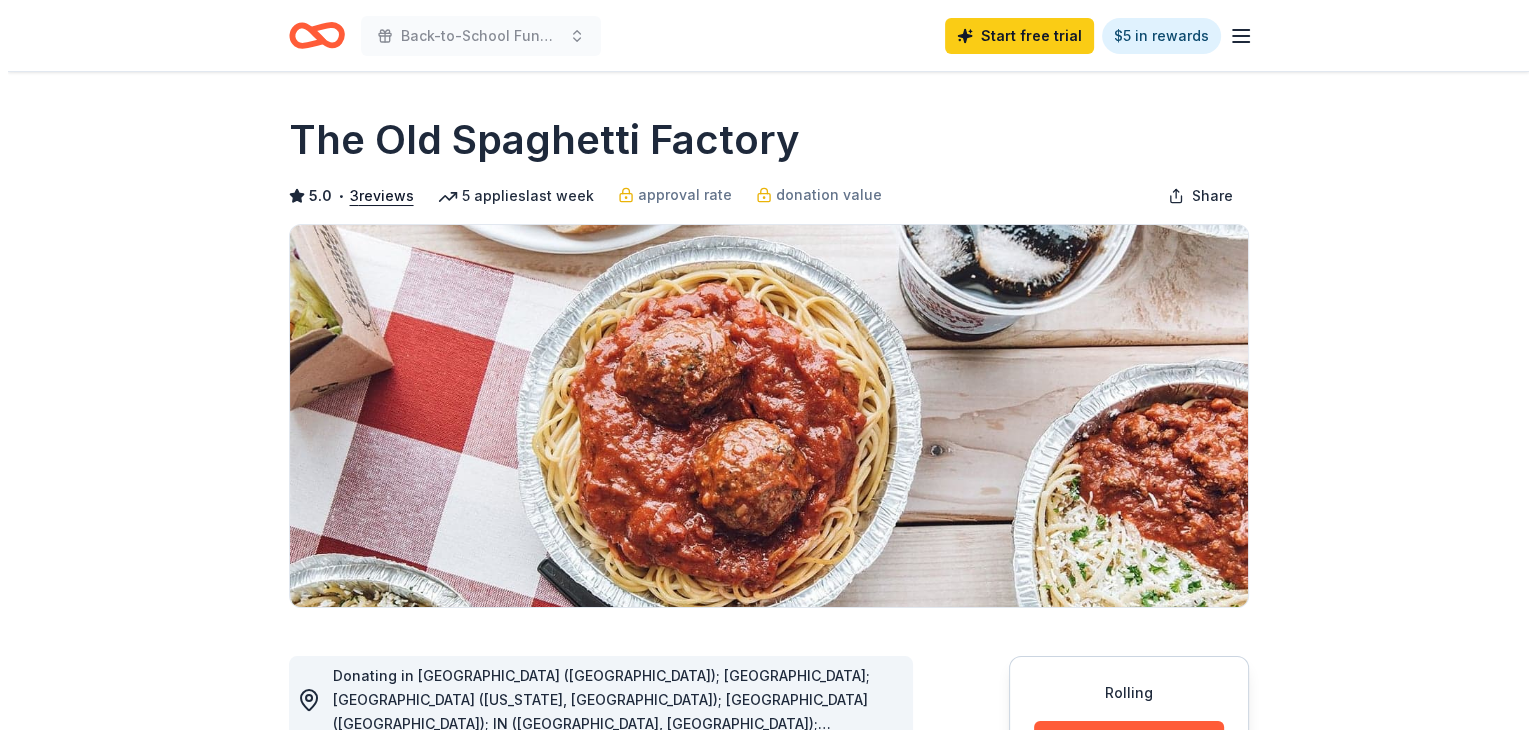 scroll, scrollTop: 300, scrollLeft: 0, axis: vertical 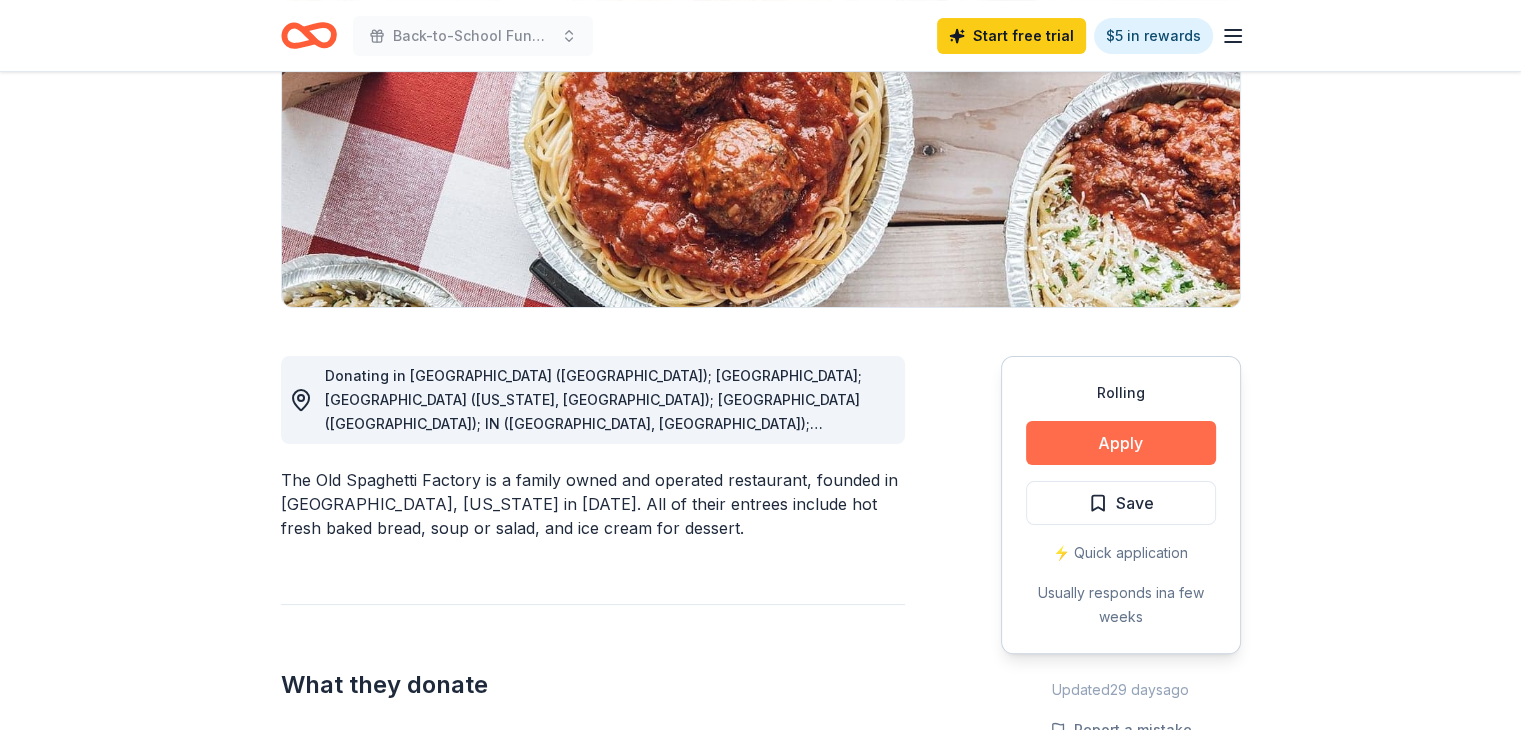 click on "Apply" at bounding box center (1121, 443) 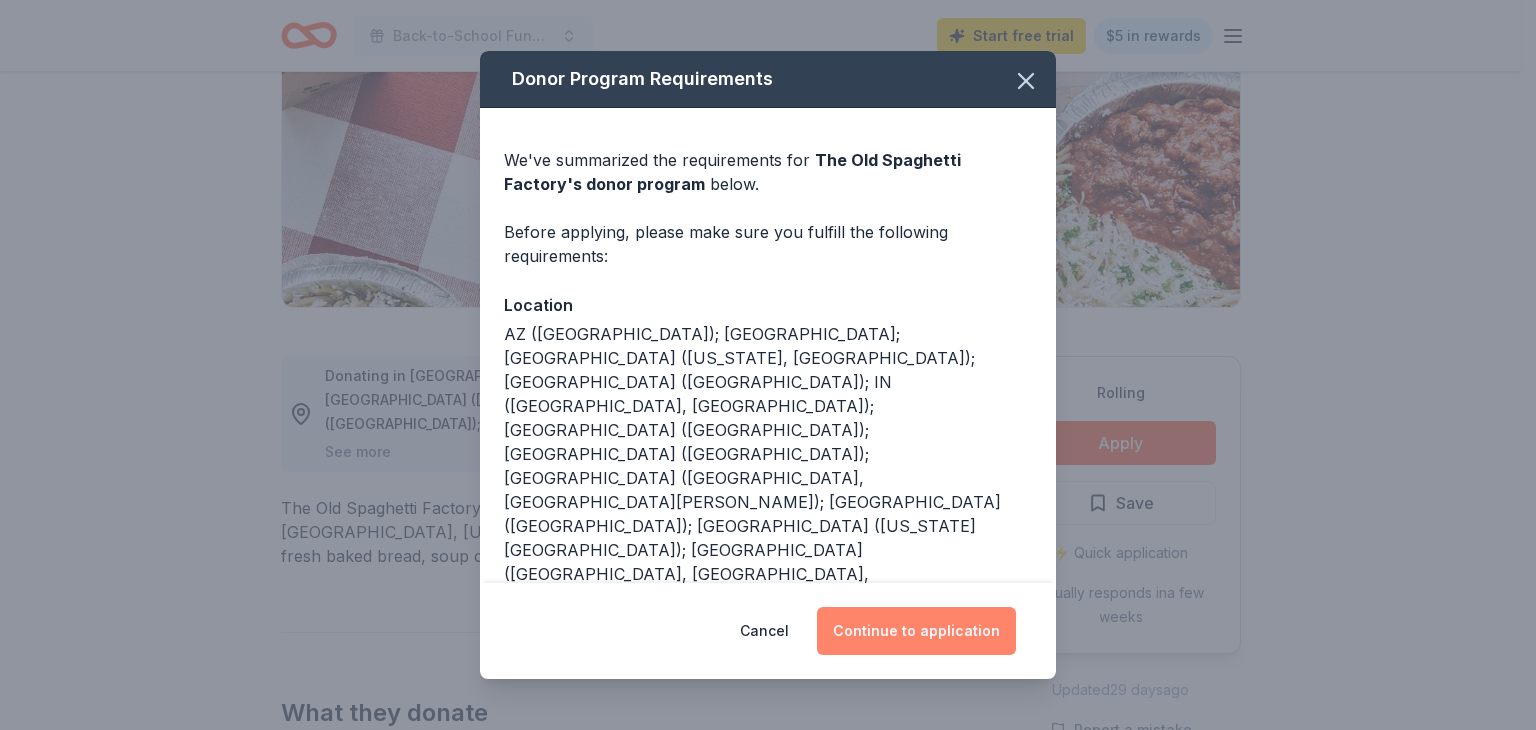 click on "Continue to application" at bounding box center [916, 631] 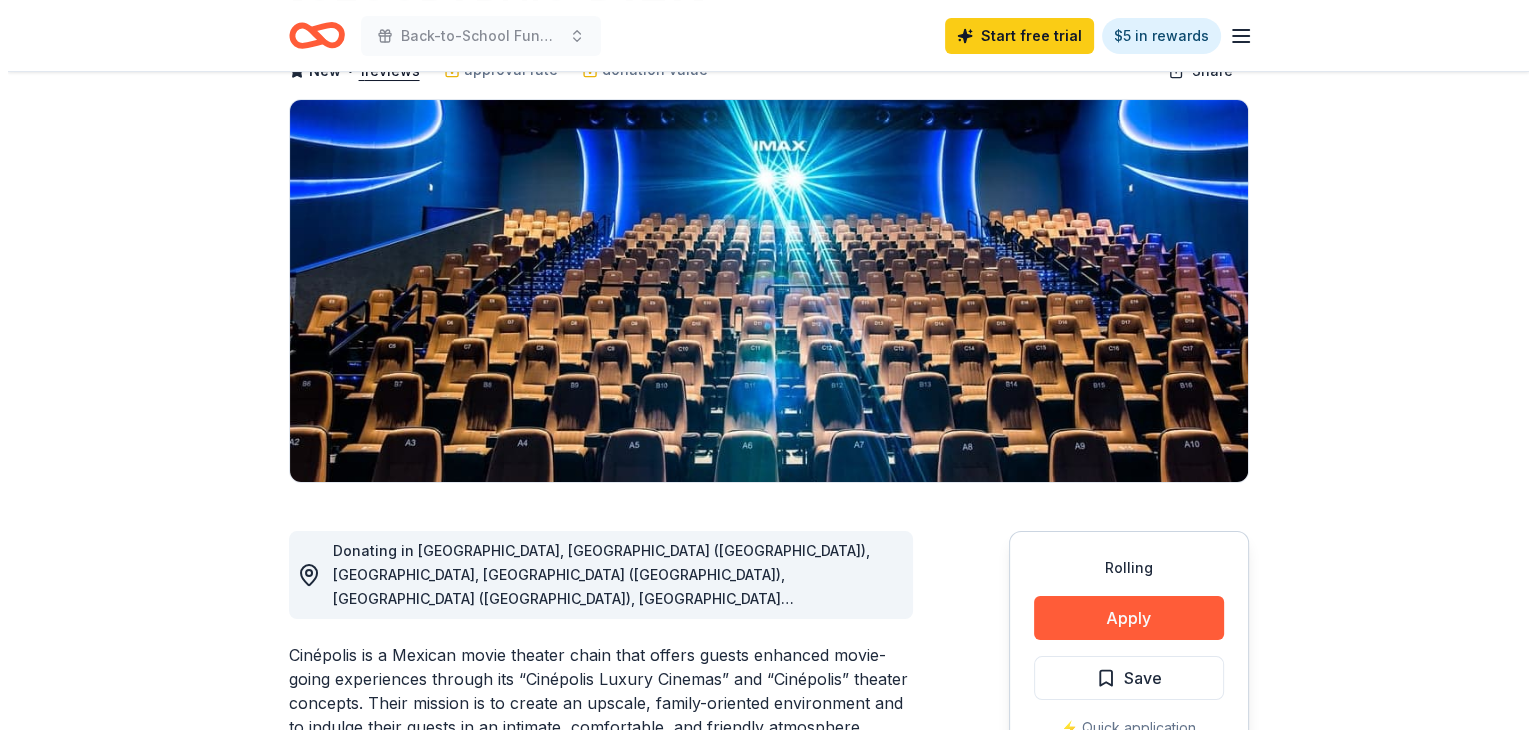 scroll, scrollTop: 200, scrollLeft: 0, axis: vertical 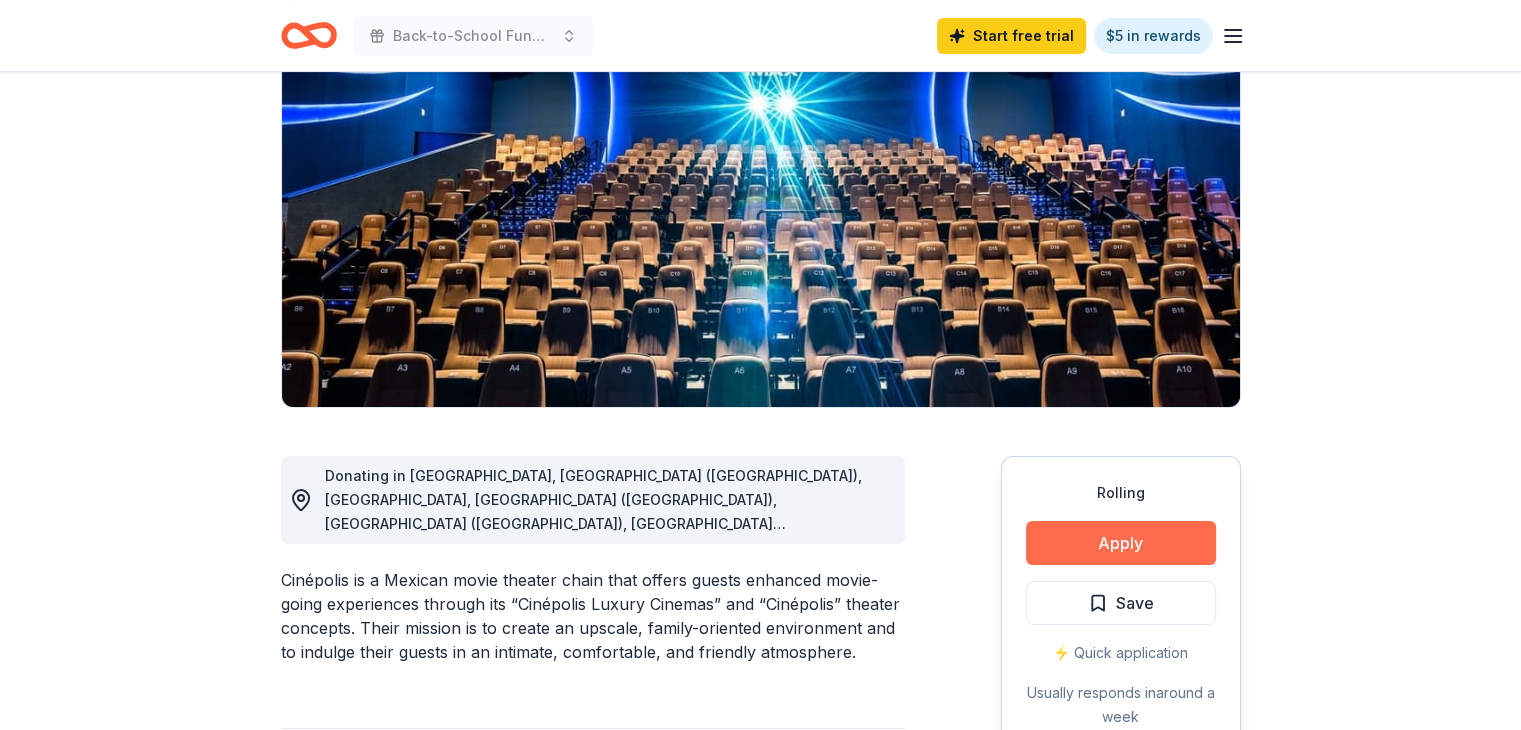 click on "Apply" at bounding box center (1121, 543) 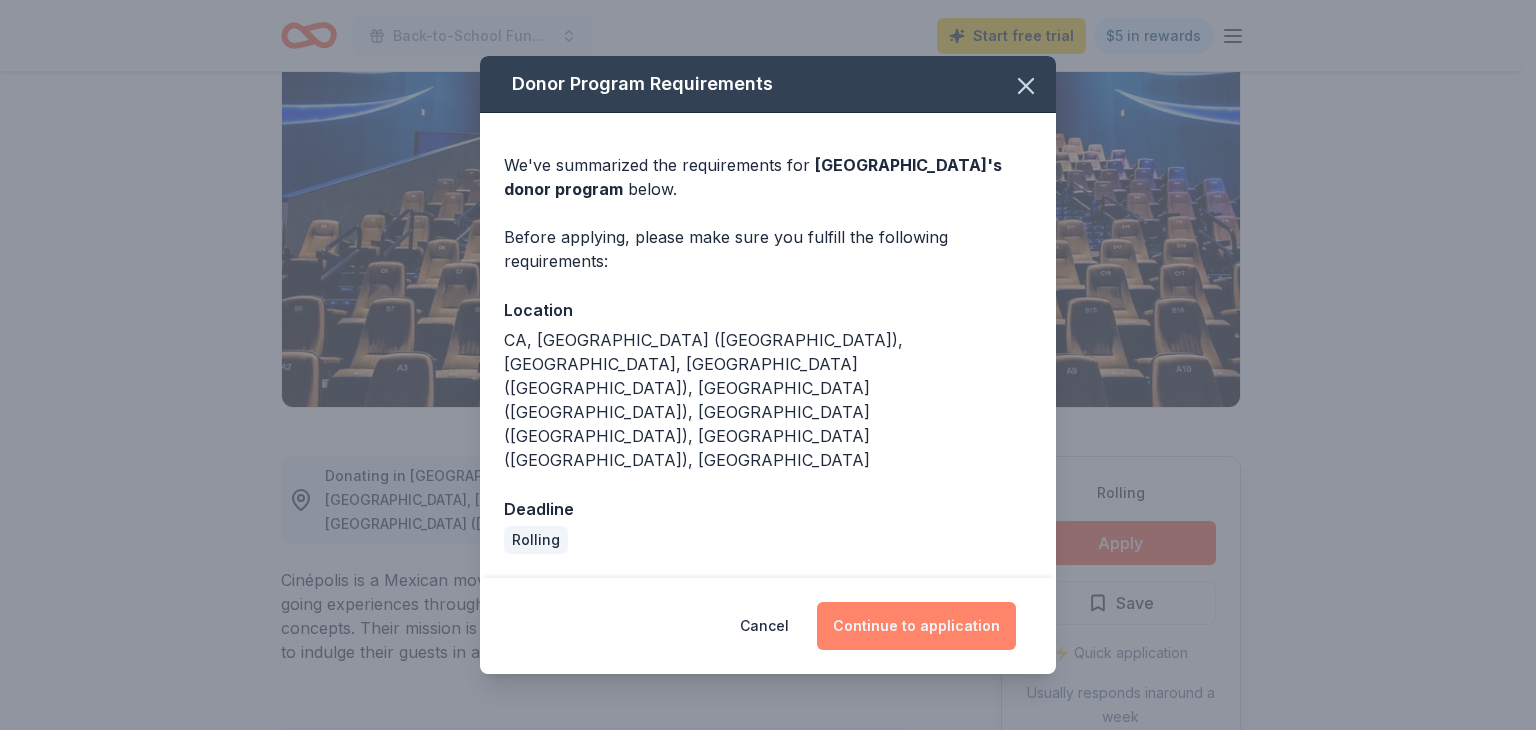 click on "Continue to application" at bounding box center [916, 626] 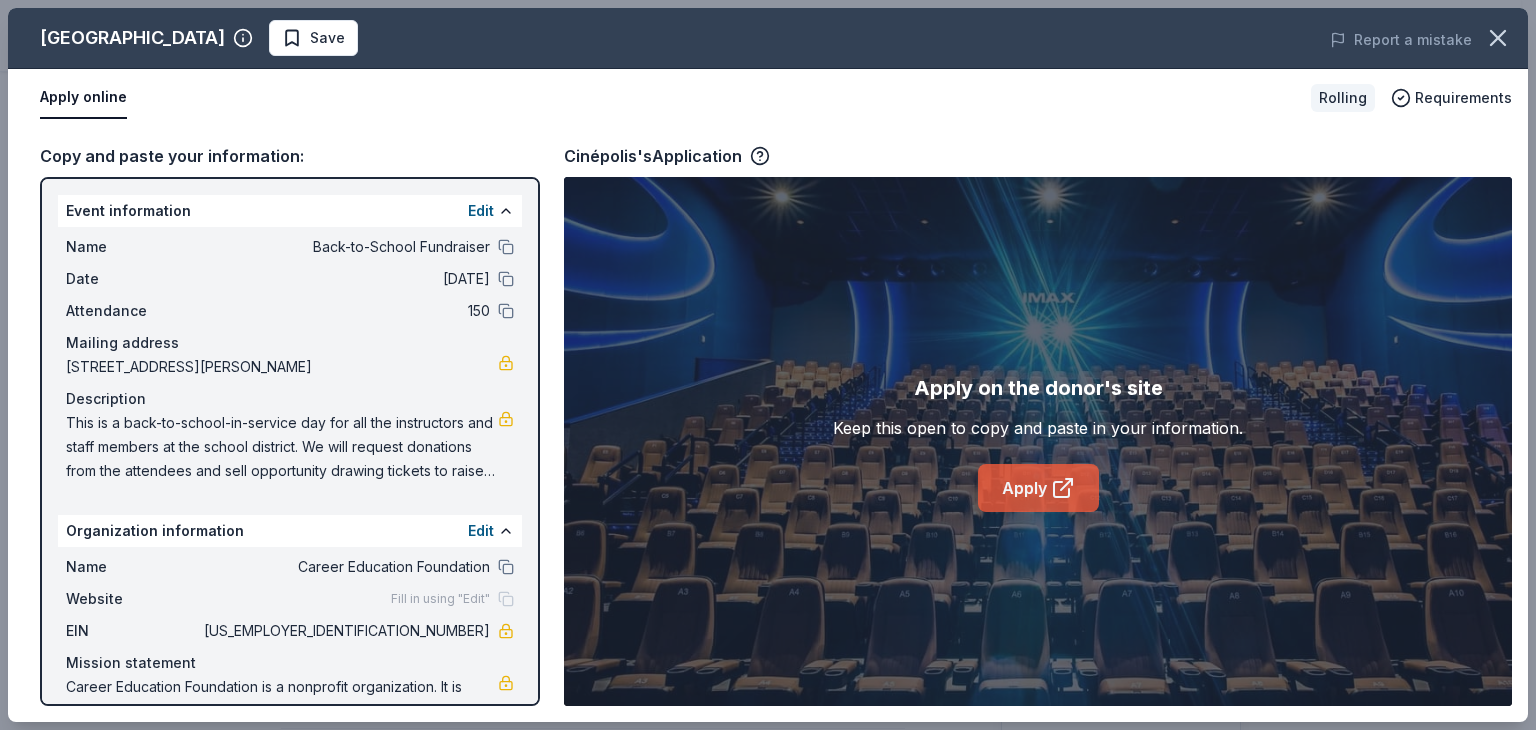 click 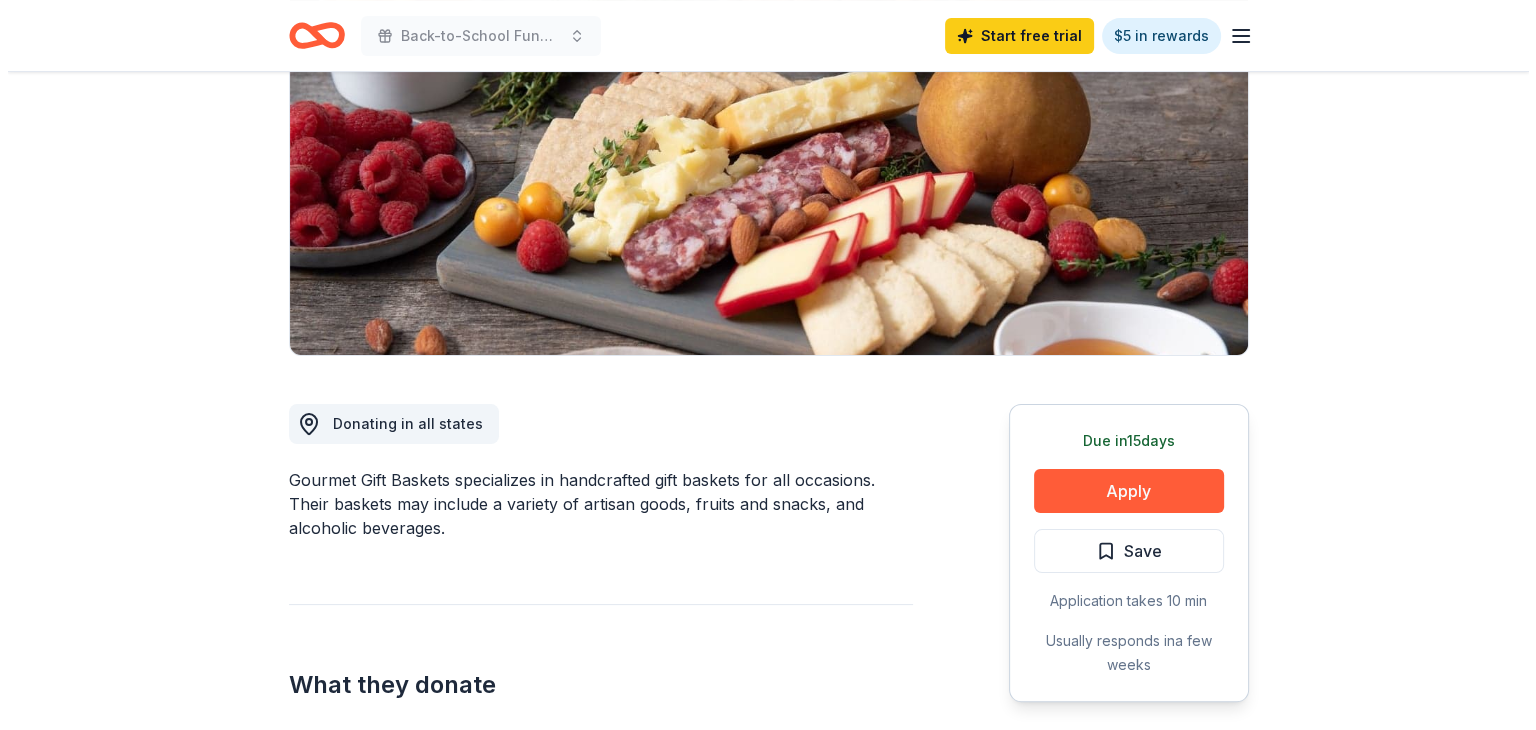 scroll, scrollTop: 300, scrollLeft: 0, axis: vertical 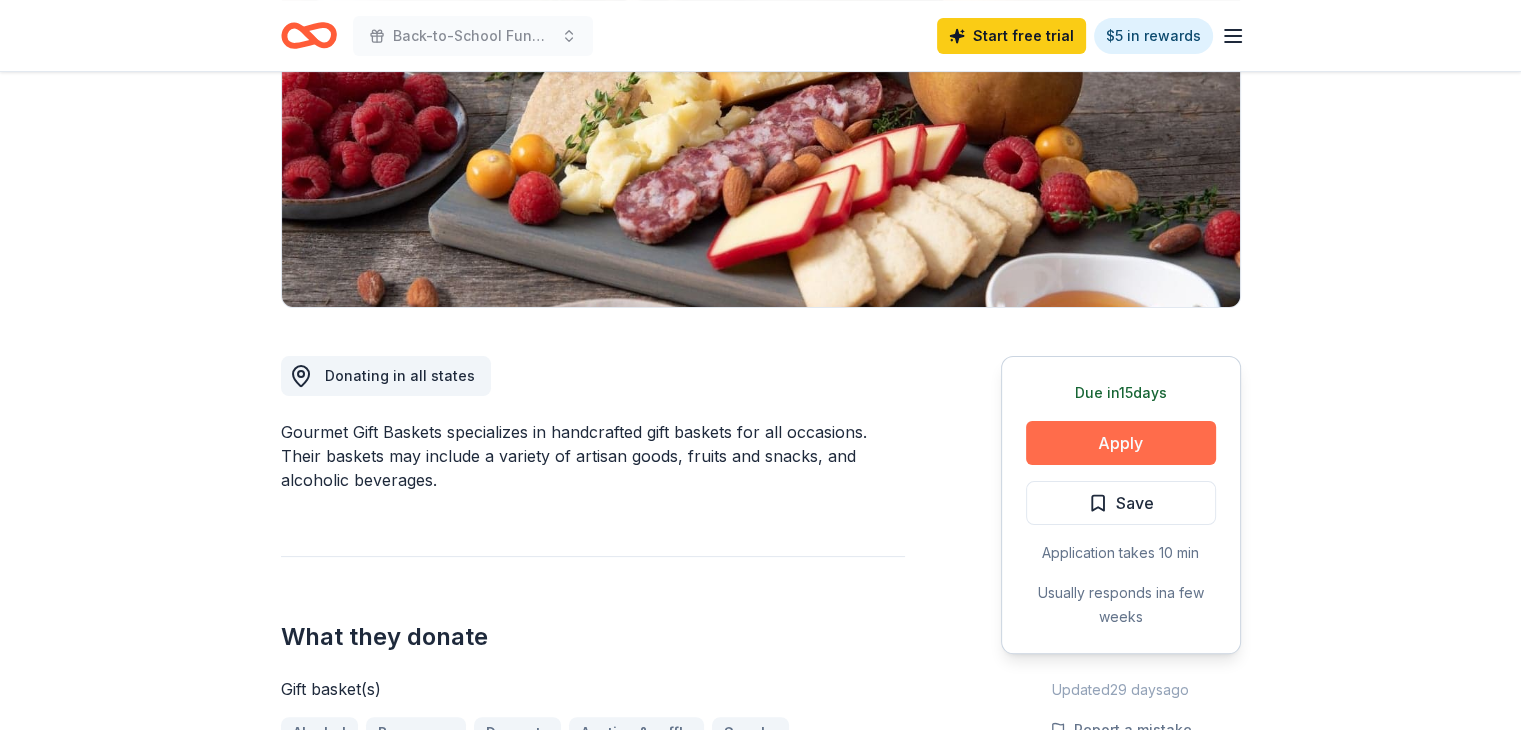 click on "Apply" at bounding box center [1121, 443] 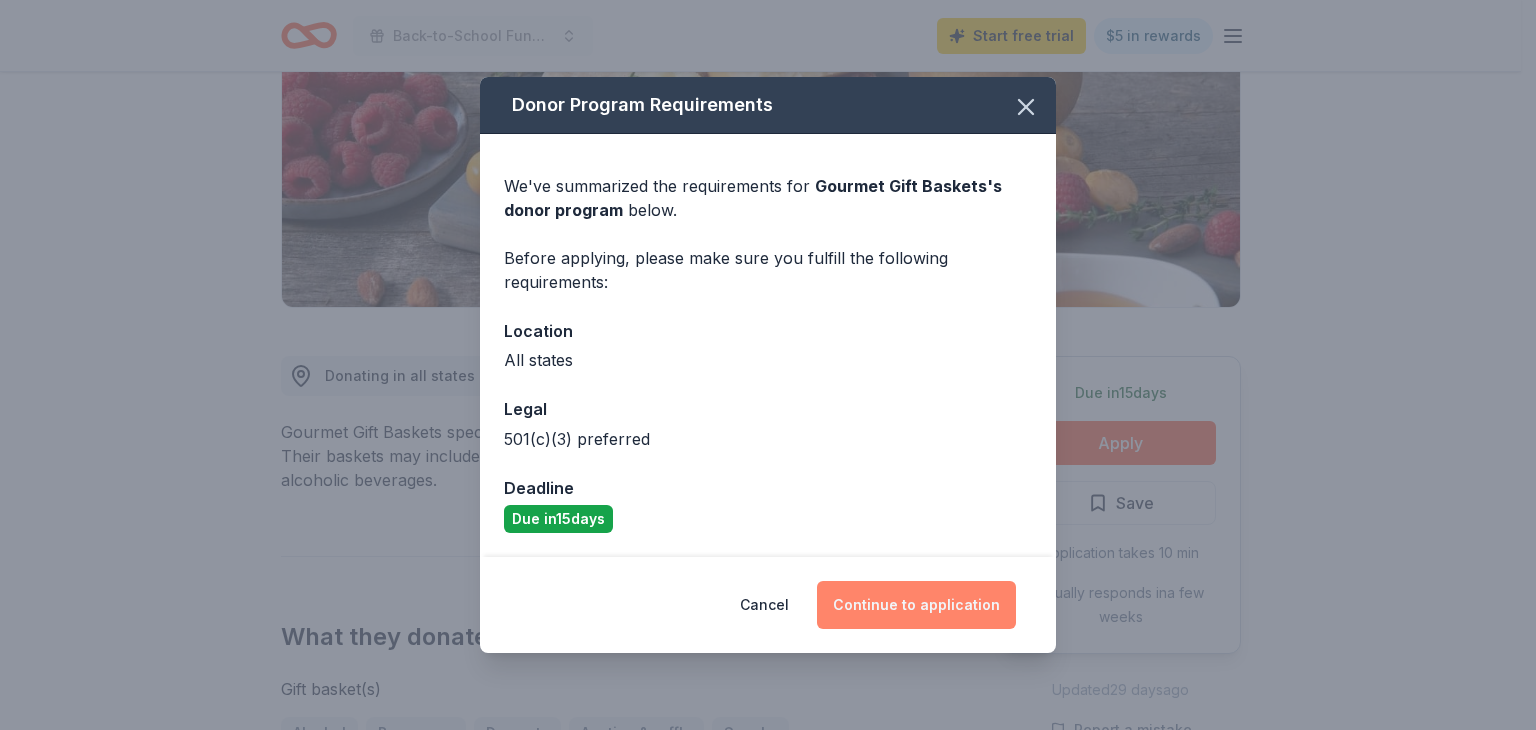 click on "Continue to application" at bounding box center (916, 605) 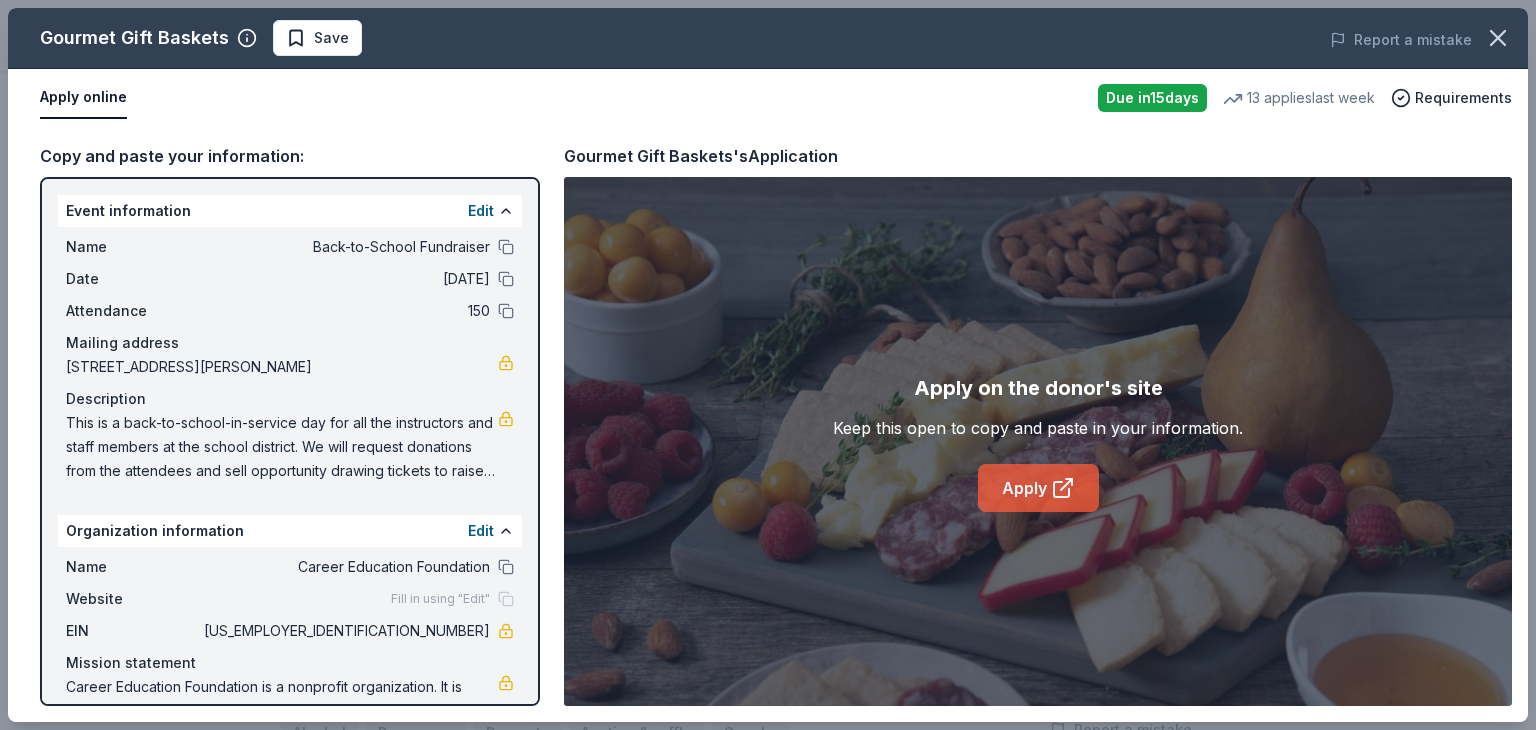 click on "Apply" at bounding box center (1038, 488) 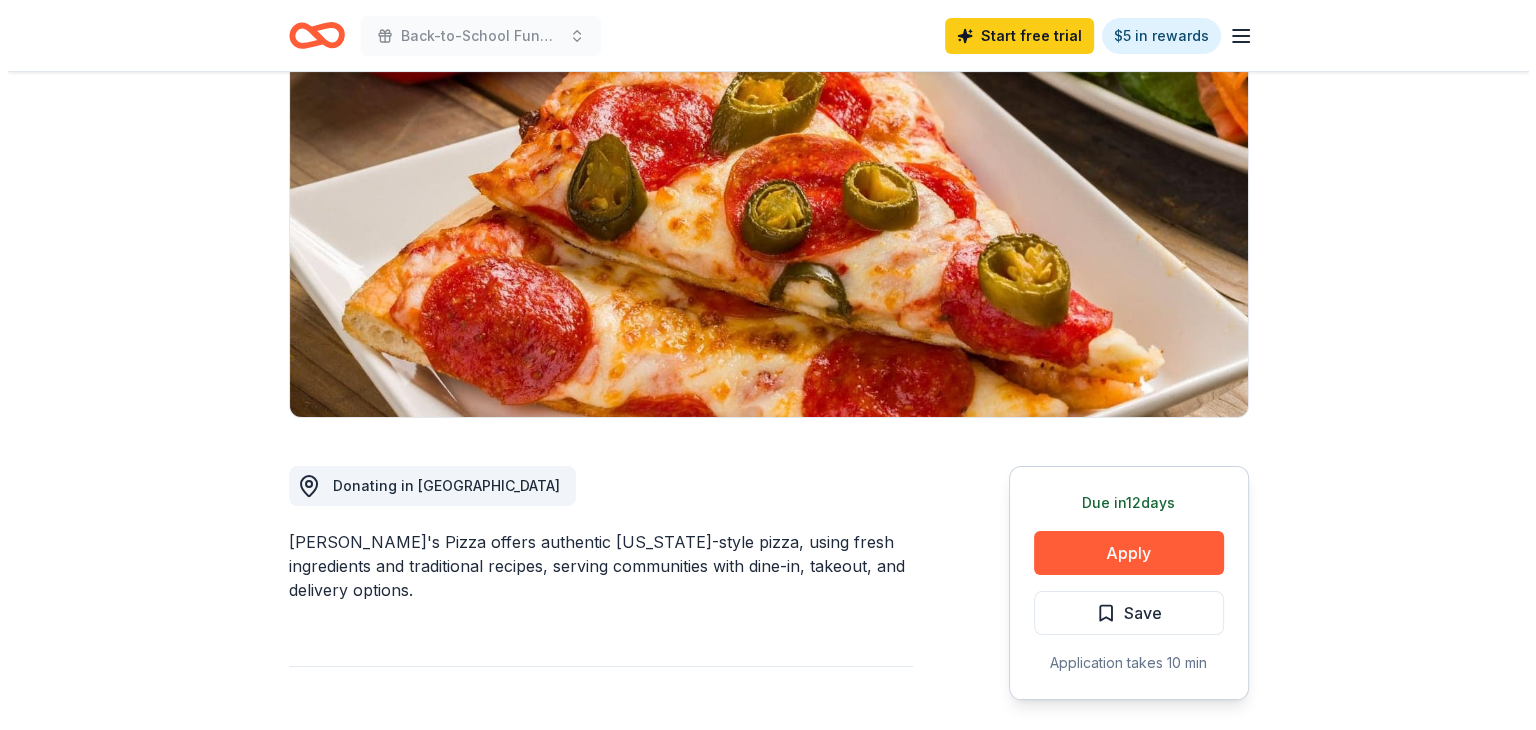 scroll, scrollTop: 200, scrollLeft: 0, axis: vertical 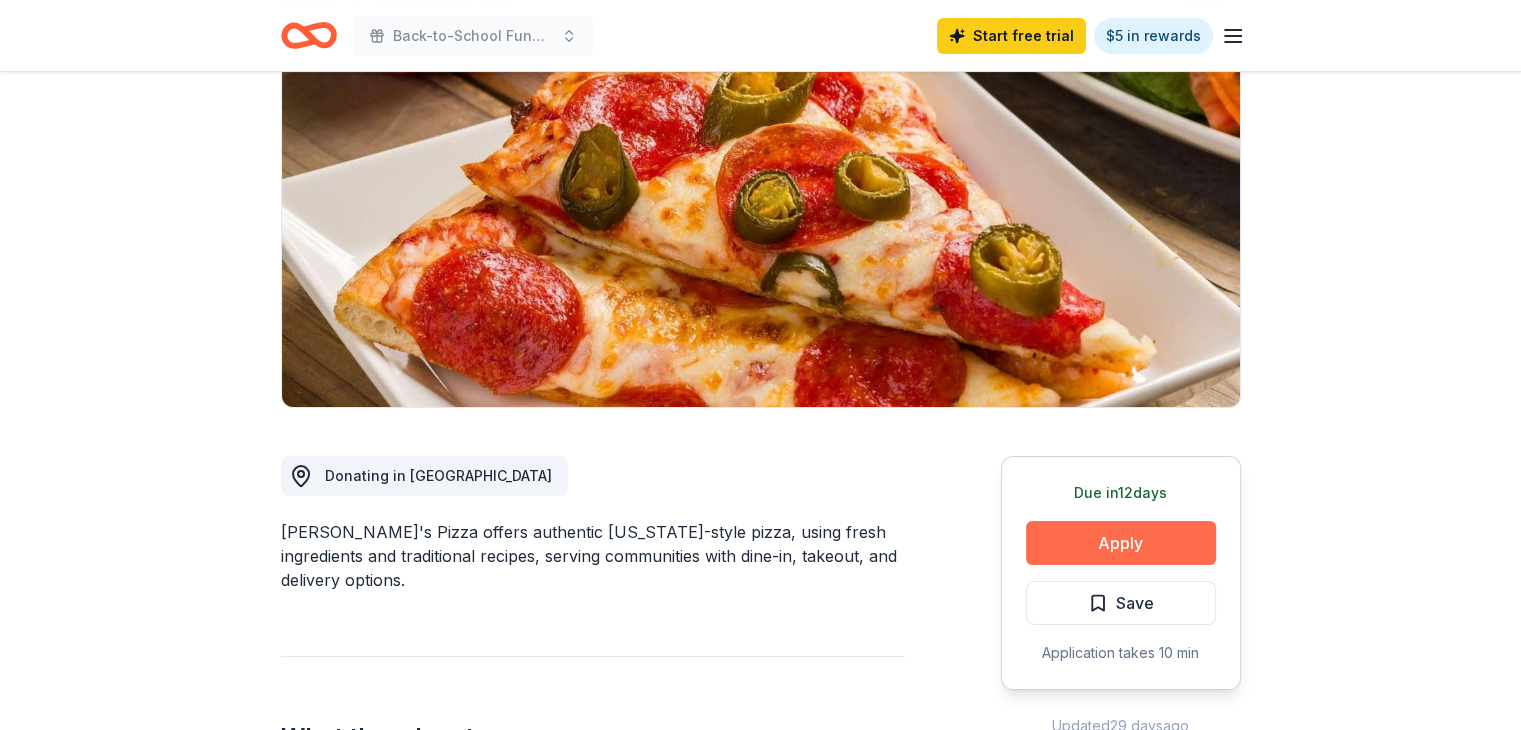 click on "Apply" at bounding box center [1121, 543] 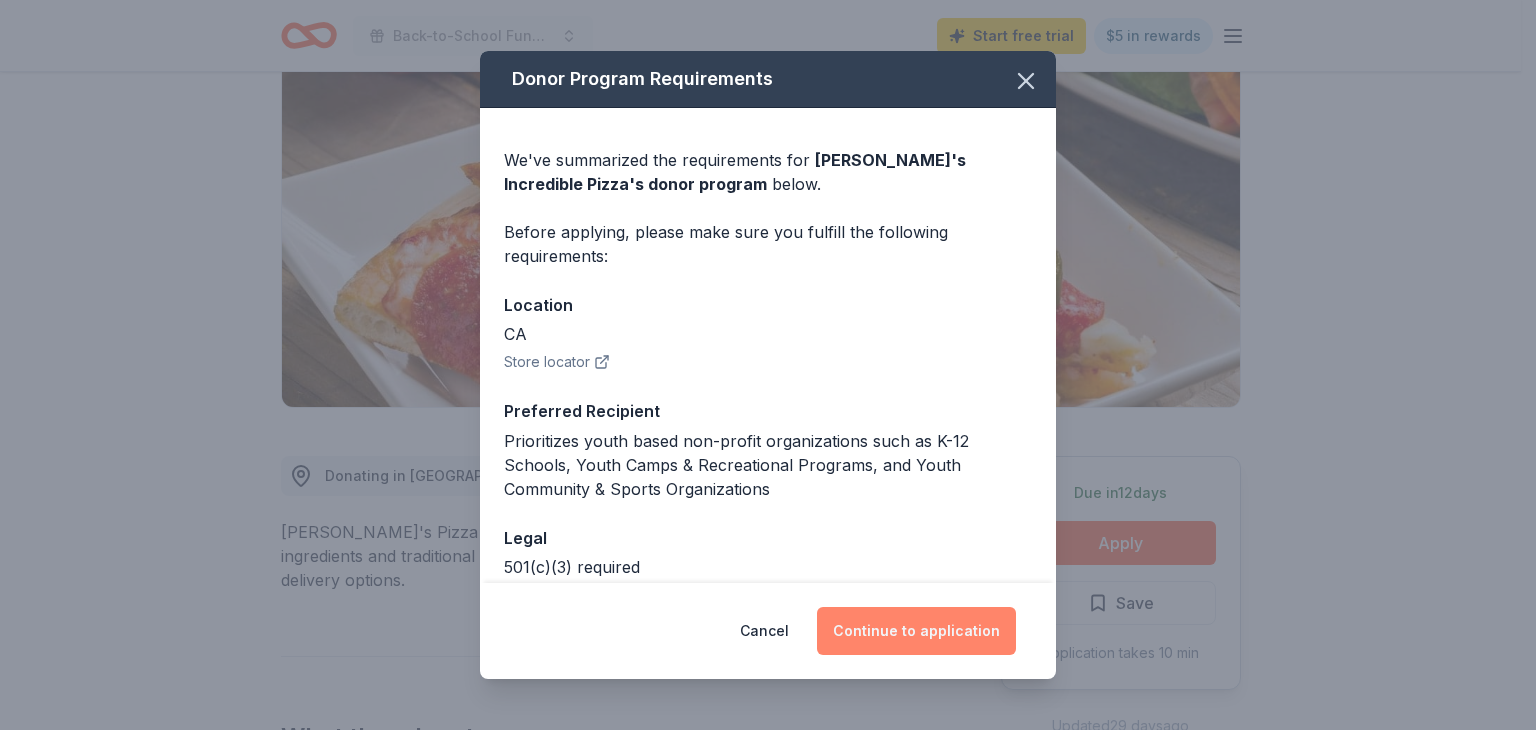 click on "Continue to application" at bounding box center (916, 631) 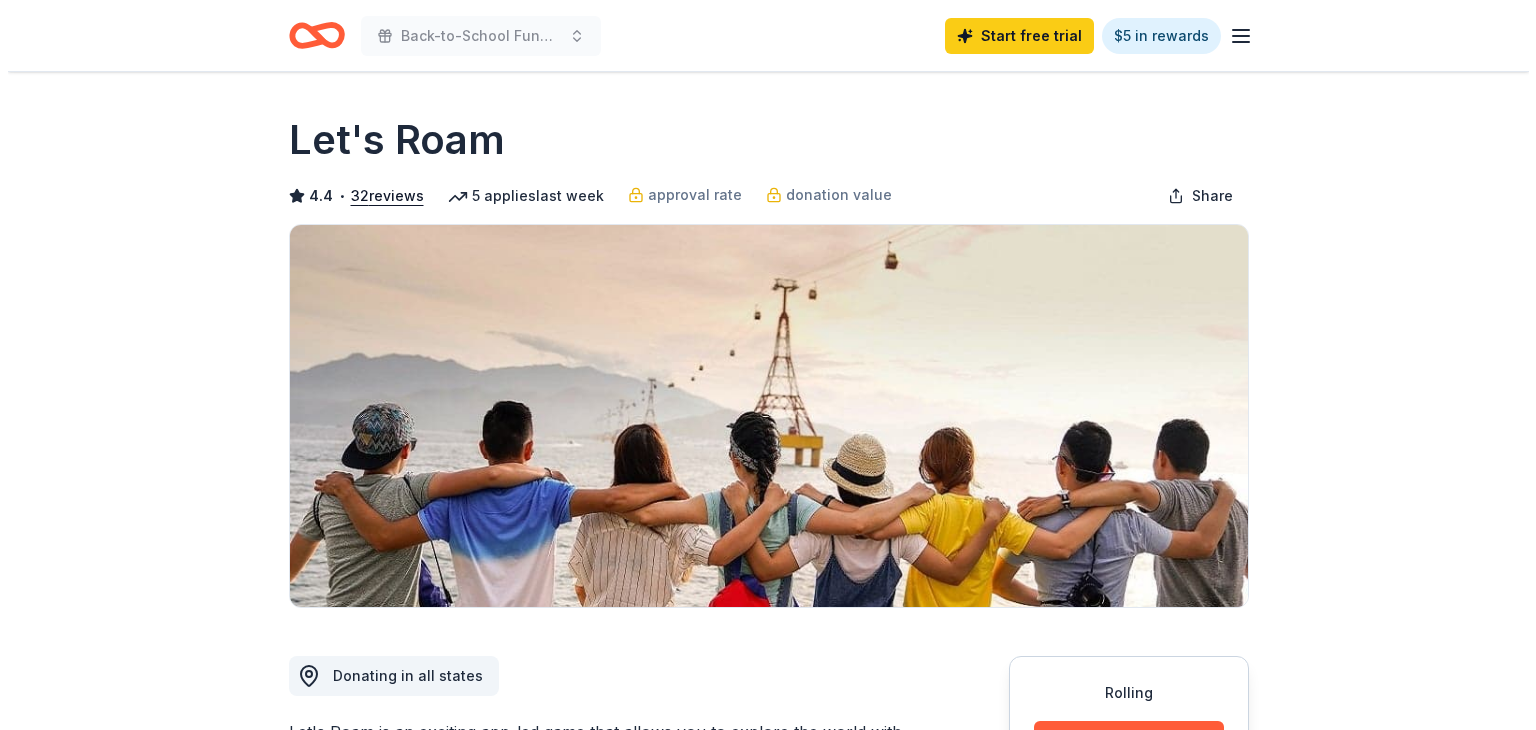 scroll, scrollTop: 0, scrollLeft: 0, axis: both 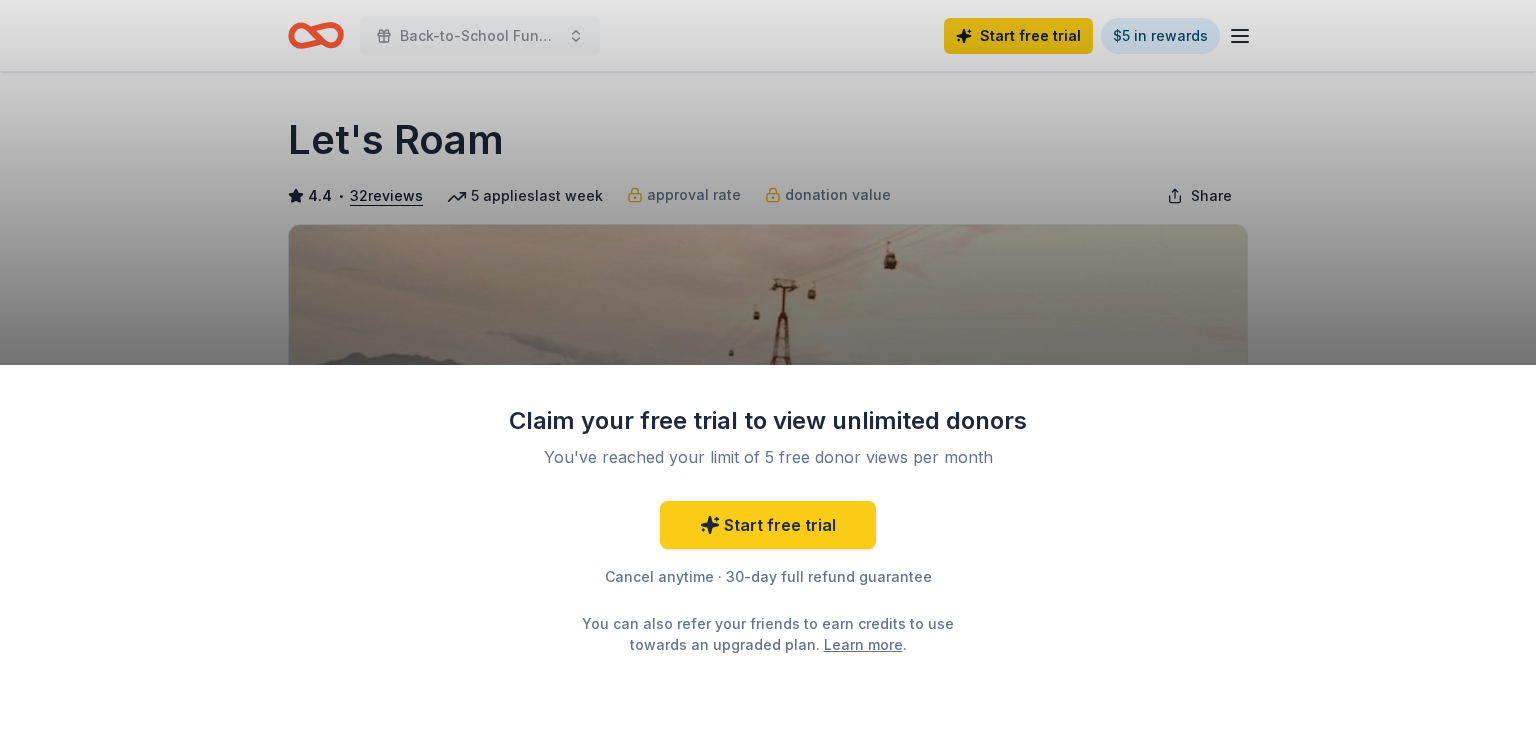 click on "Claim your free trial to view unlimited donors You've reached your limit of 5 free donor views per month Start free  trial Cancel anytime · 30-day full refund guarantee You can also refer your friends to earn credits to use towards an upgraded plan.   Learn more ." at bounding box center (768, 365) 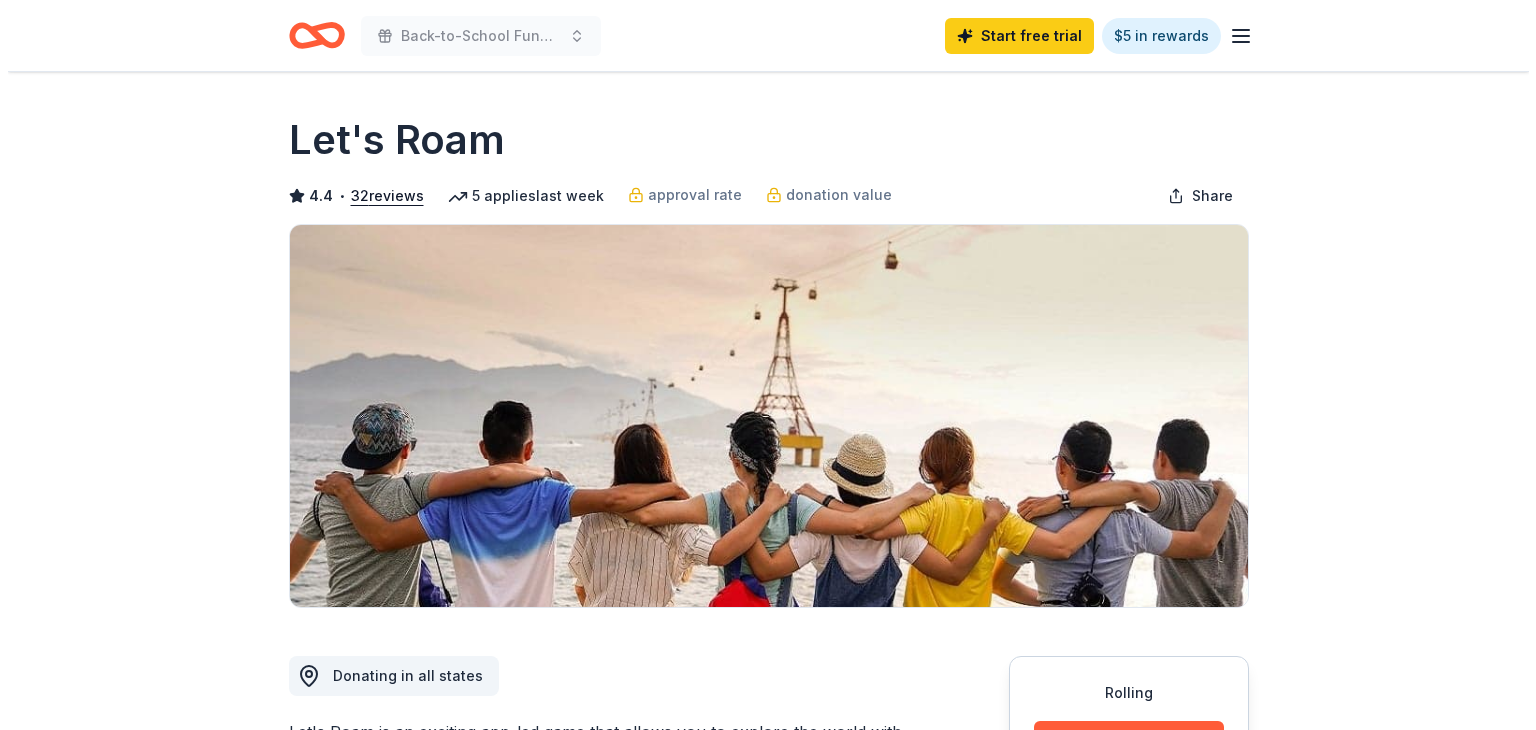 scroll, scrollTop: 0, scrollLeft: 0, axis: both 